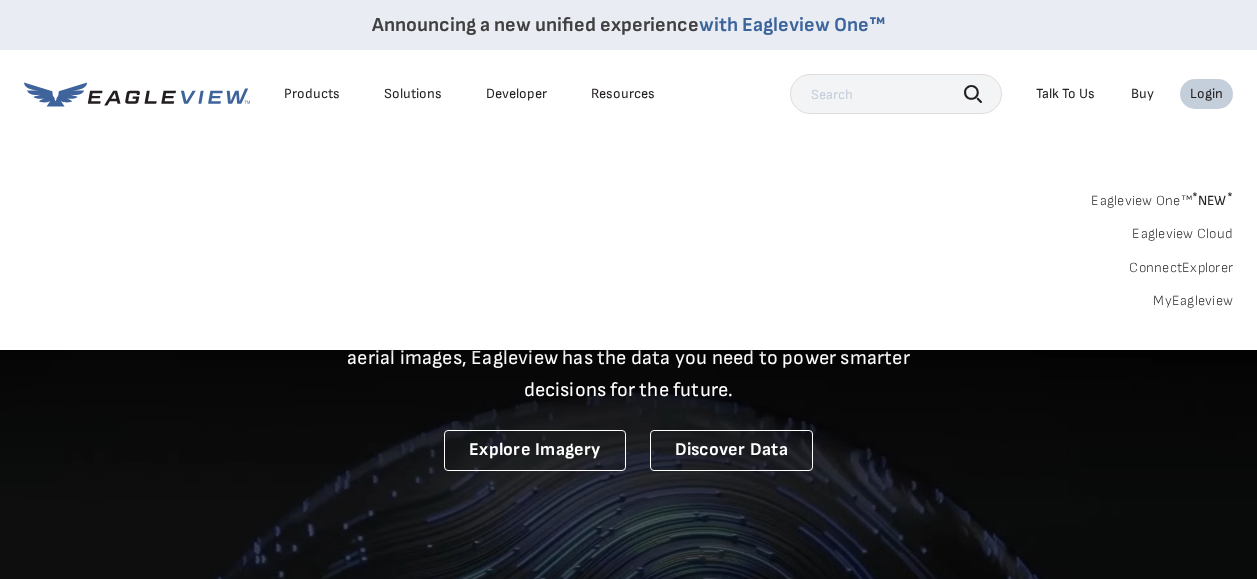 scroll, scrollTop: 0, scrollLeft: 0, axis: both 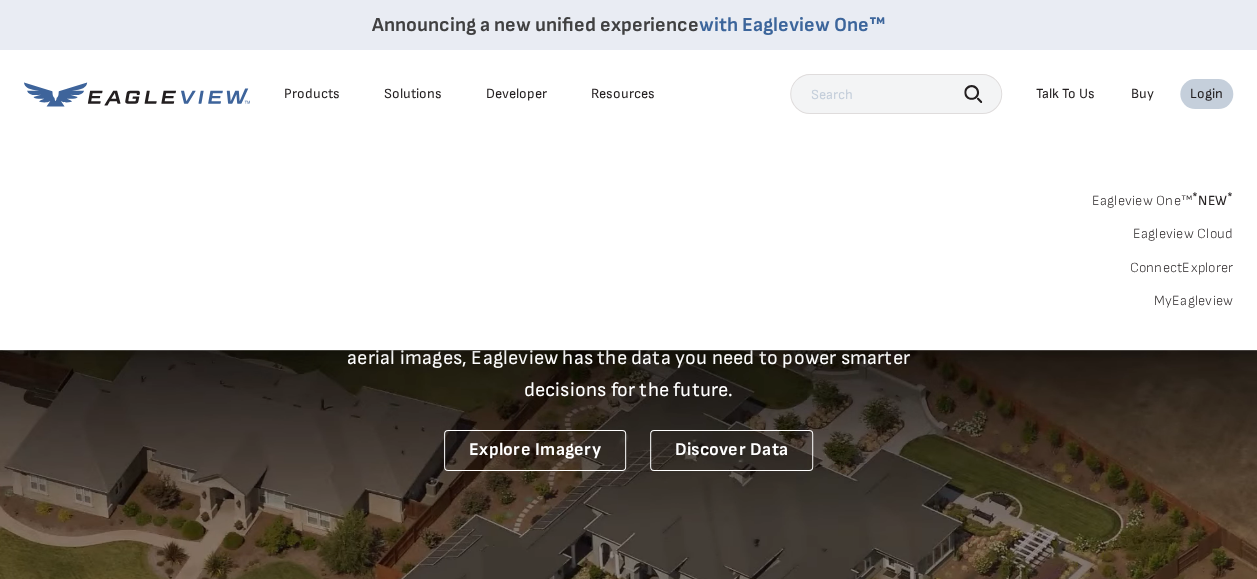 click on "MyEagleview" at bounding box center (1193, 301) 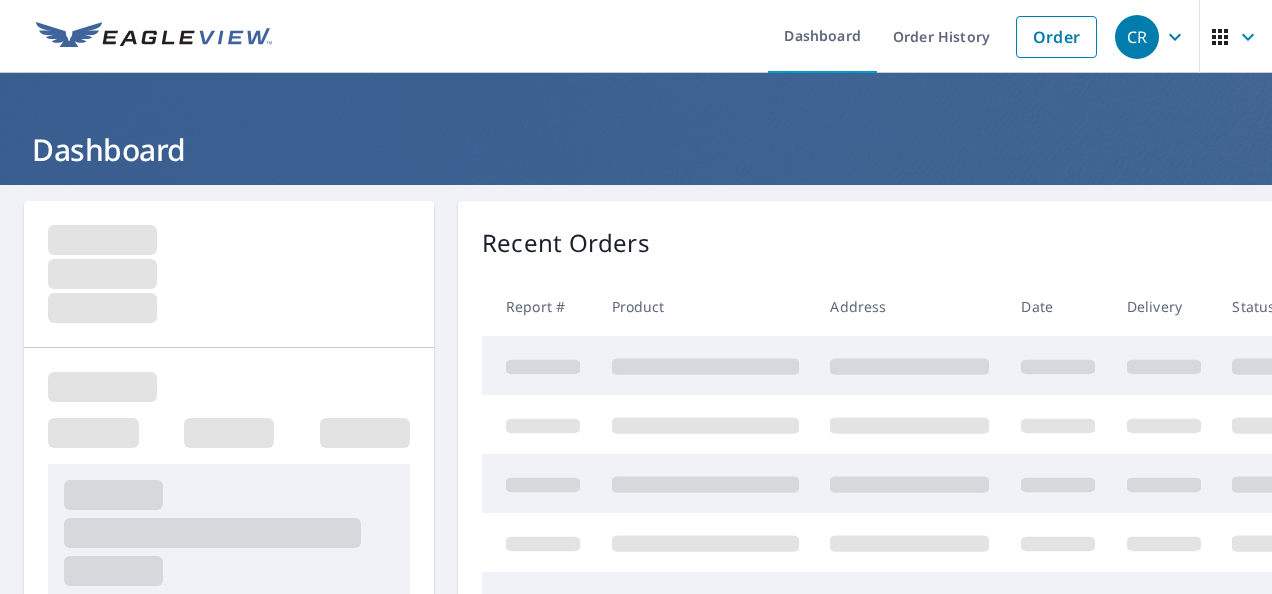 scroll, scrollTop: 0, scrollLeft: 0, axis: both 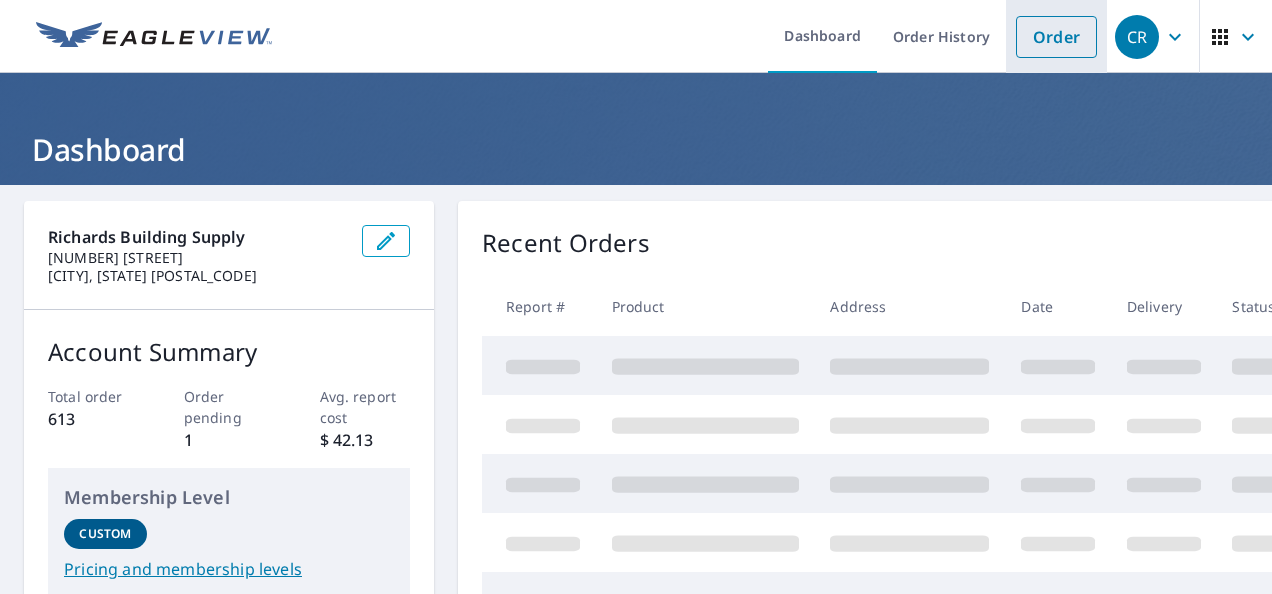 click on "Order" at bounding box center [1056, 37] 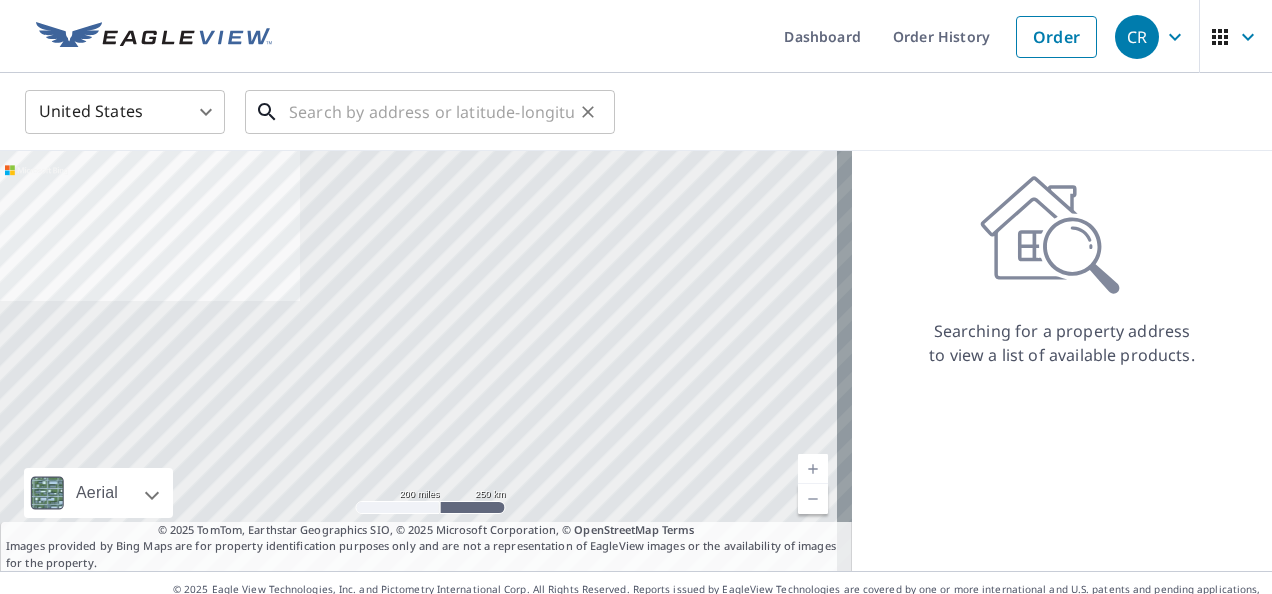 click at bounding box center (431, 112) 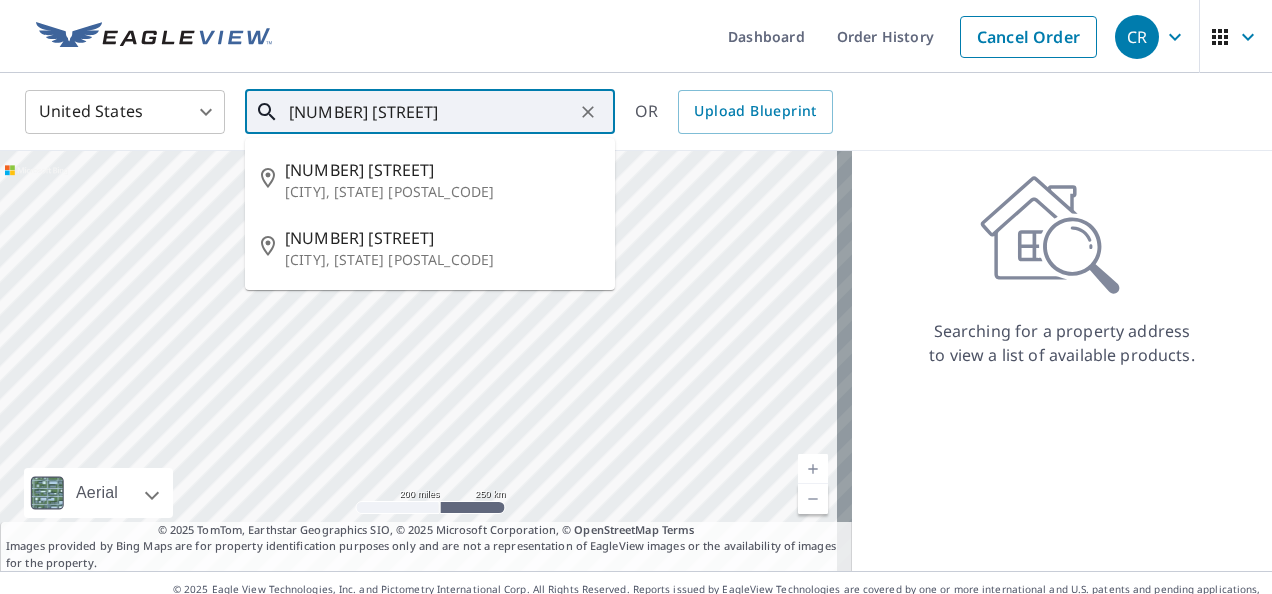 click on "834 N JEFFERSON ST" at bounding box center [431, 112] 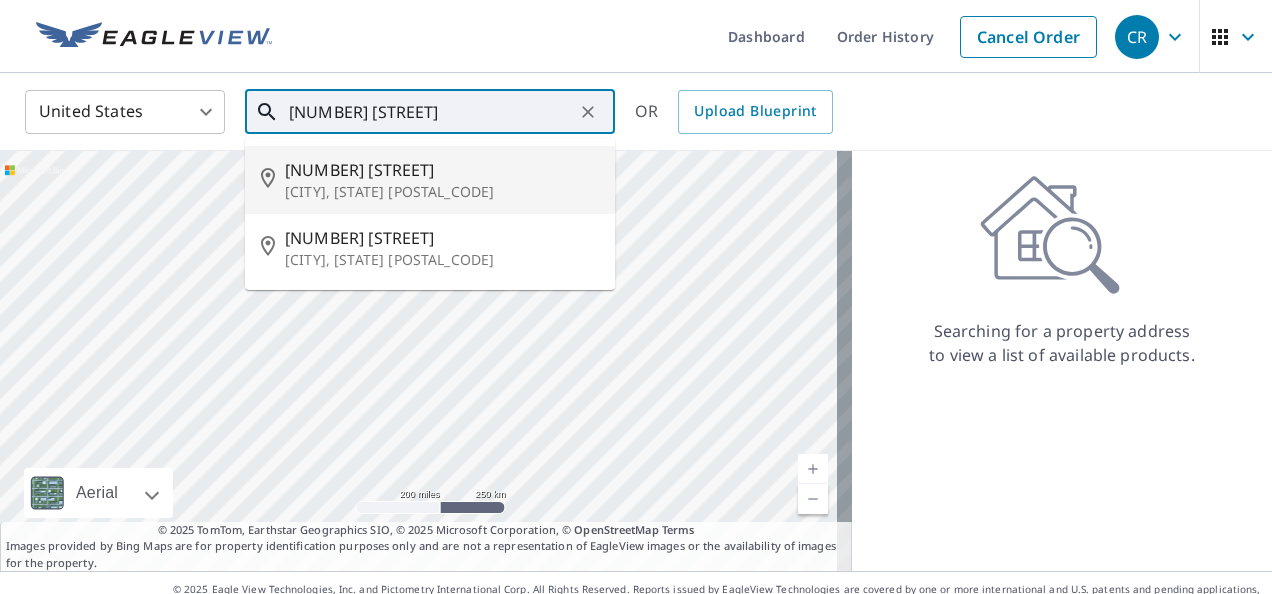 click on "Lima, OH 45801" at bounding box center [442, 192] 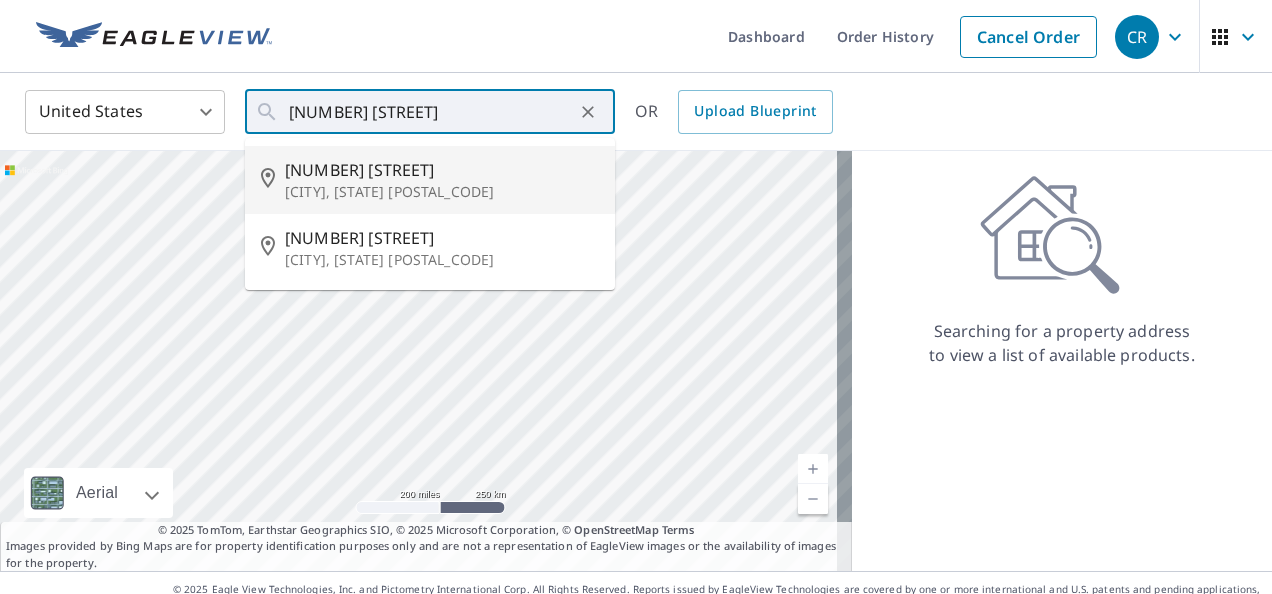 type on "834 N Jefferson St Lima, OH 45801" 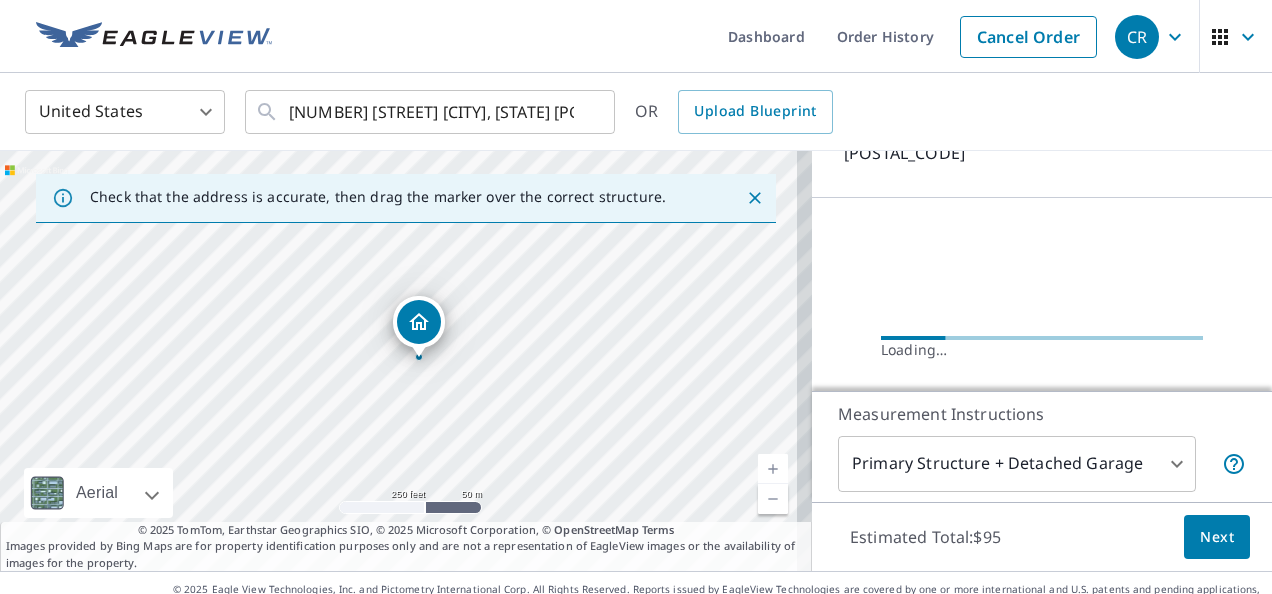 scroll, scrollTop: 210, scrollLeft: 0, axis: vertical 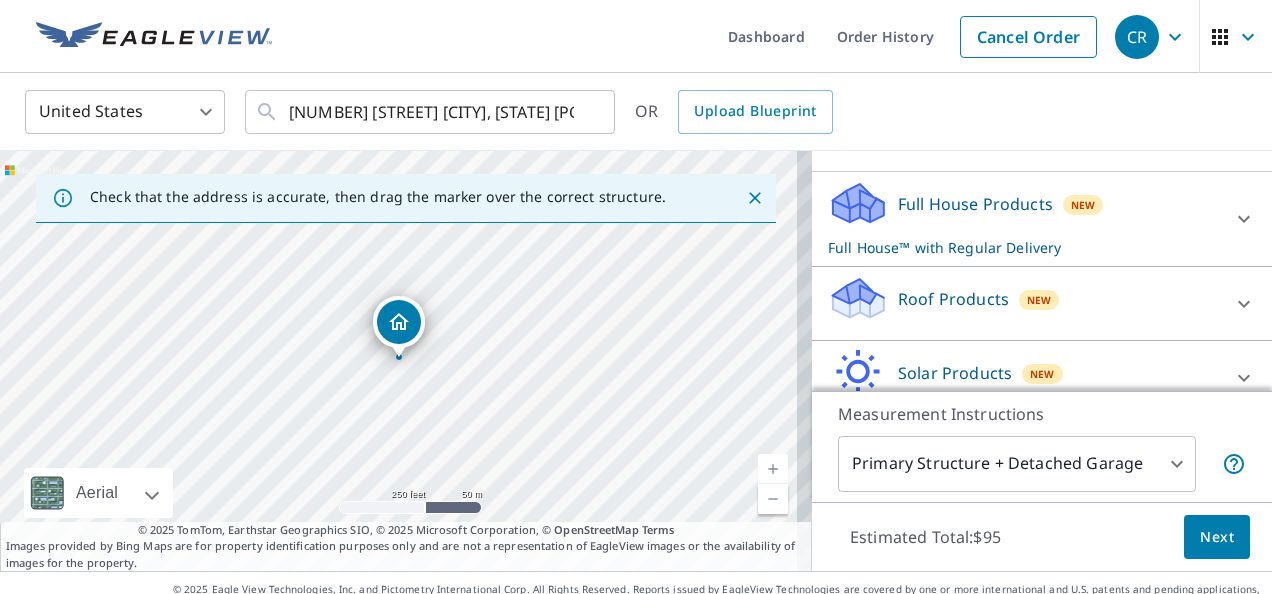 click 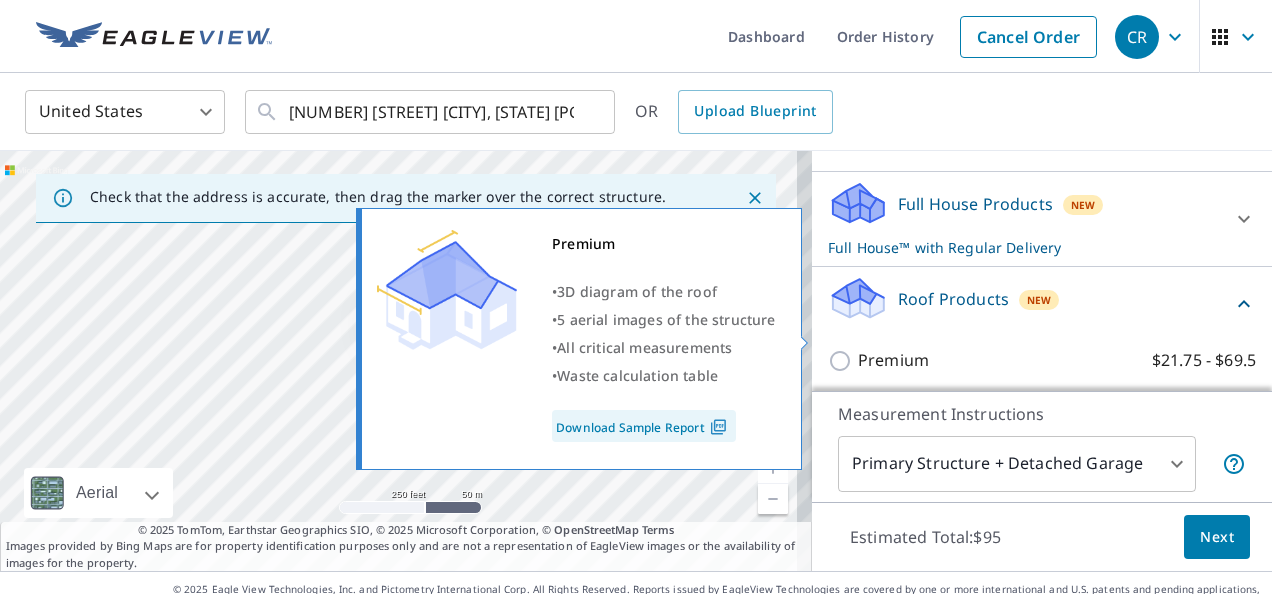 click on "Premium" at bounding box center [893, 360] 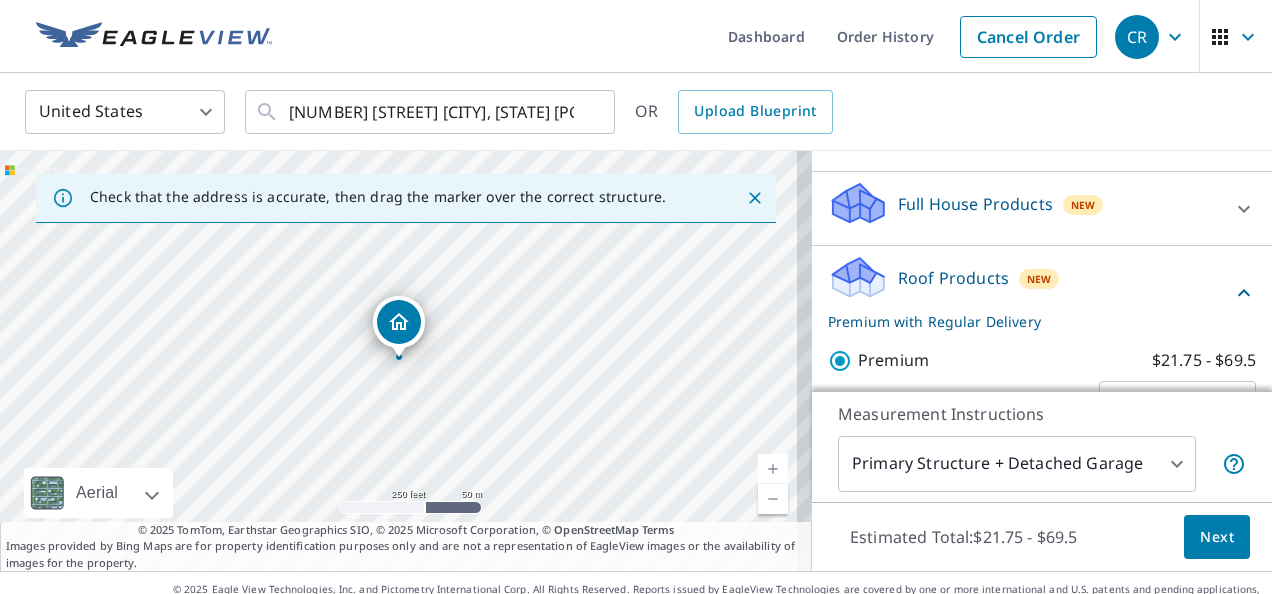 click on "Next" at bounding box center (1217, 537) 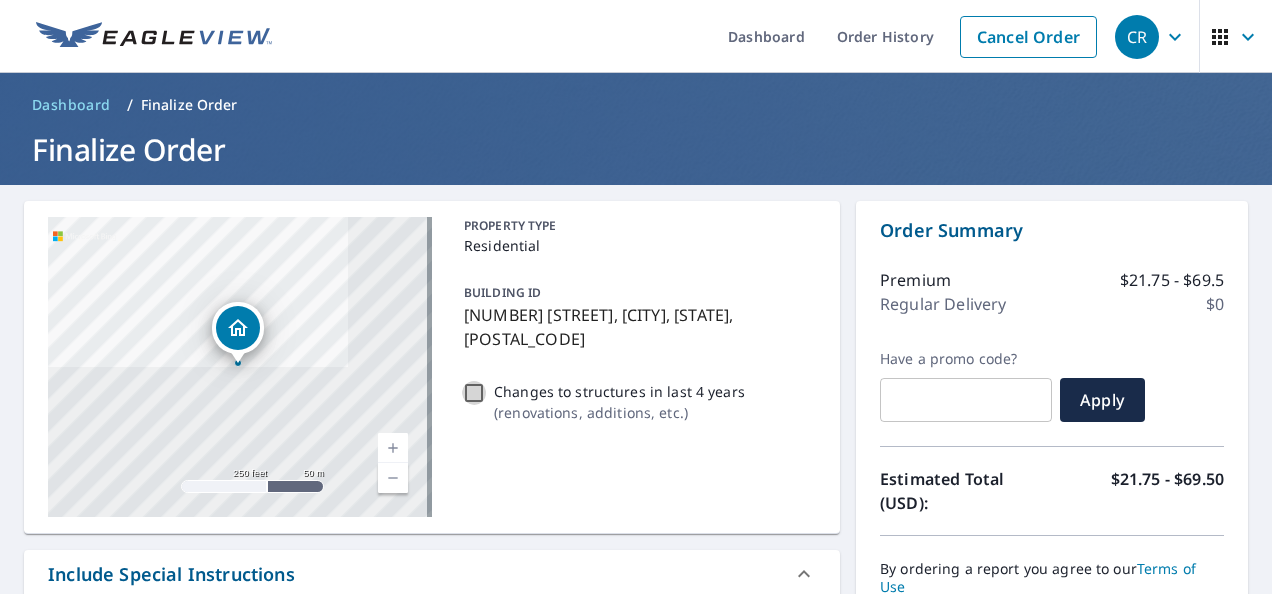 click on "Changes to structures in last 4 years ( renovations, additions, etc. )" at bounding box center (474, 393) 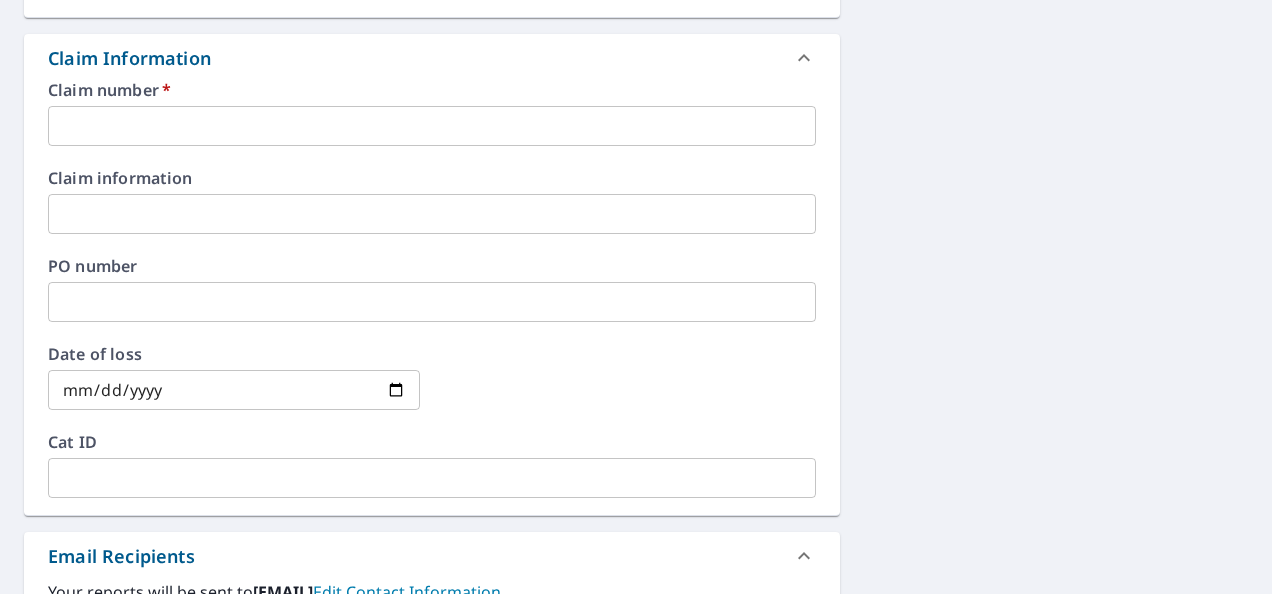 scroll, scrollTop: 696, scrollLeft: 0, axis: vertical 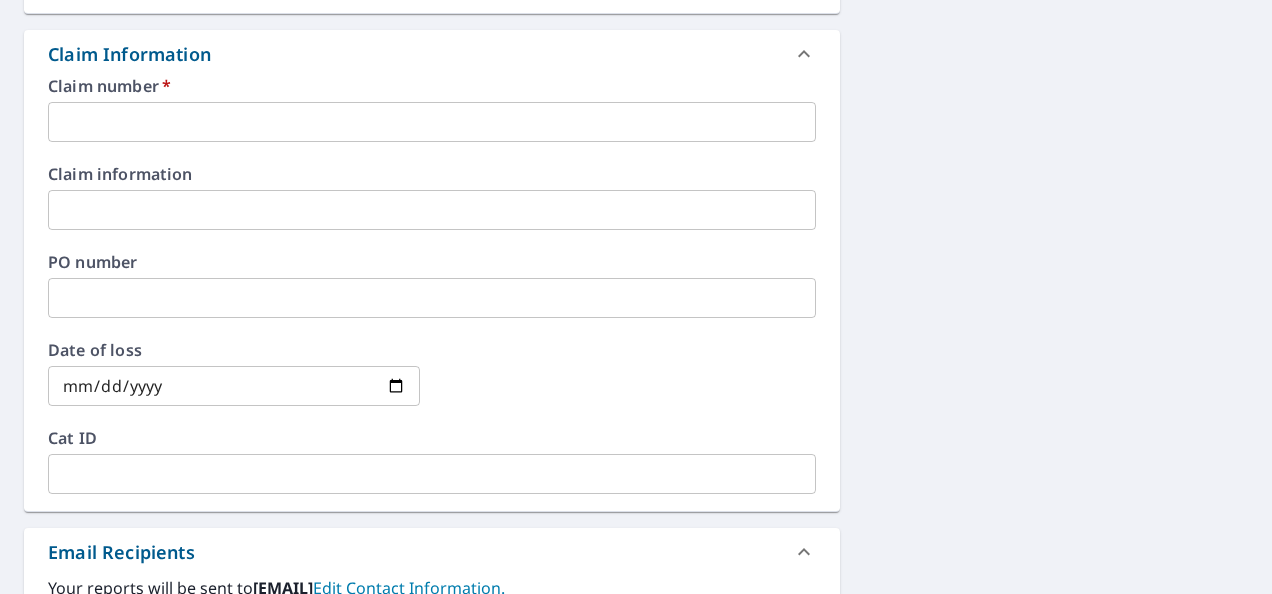 click at bounding box center (432, 122) 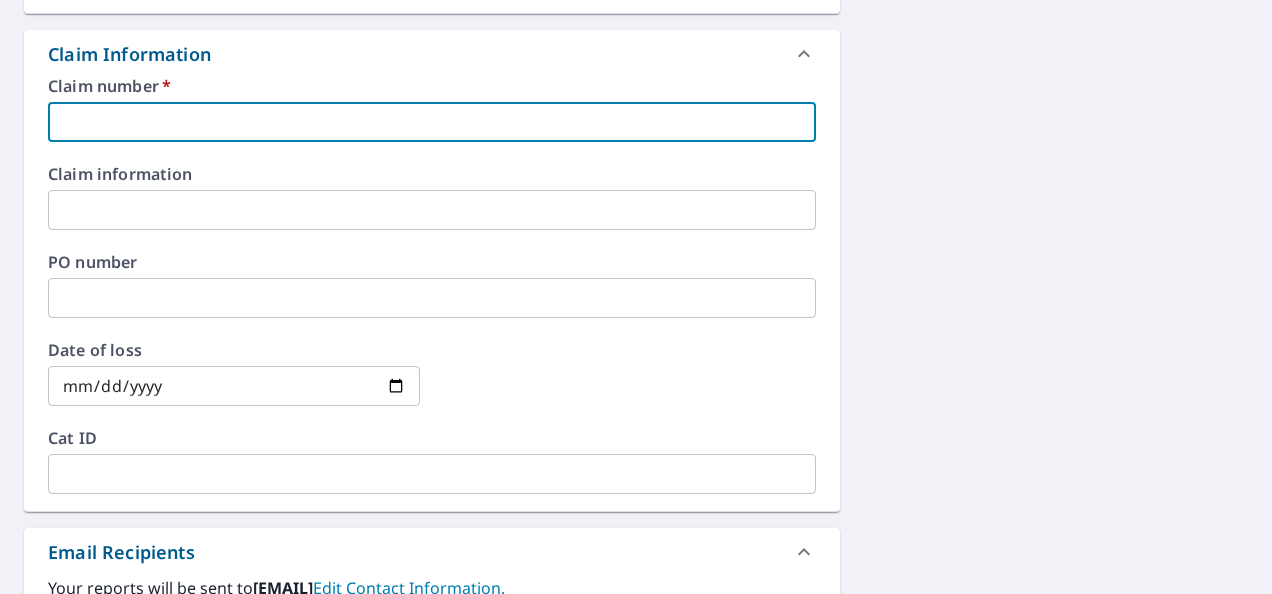 type on "7" 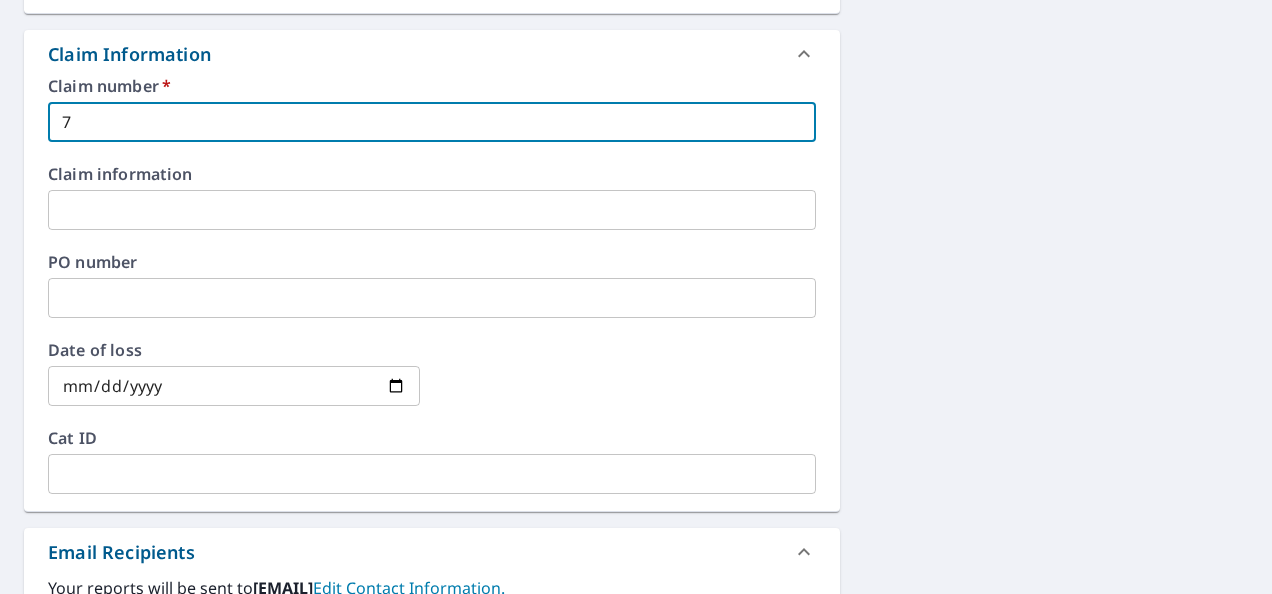 type on "78" 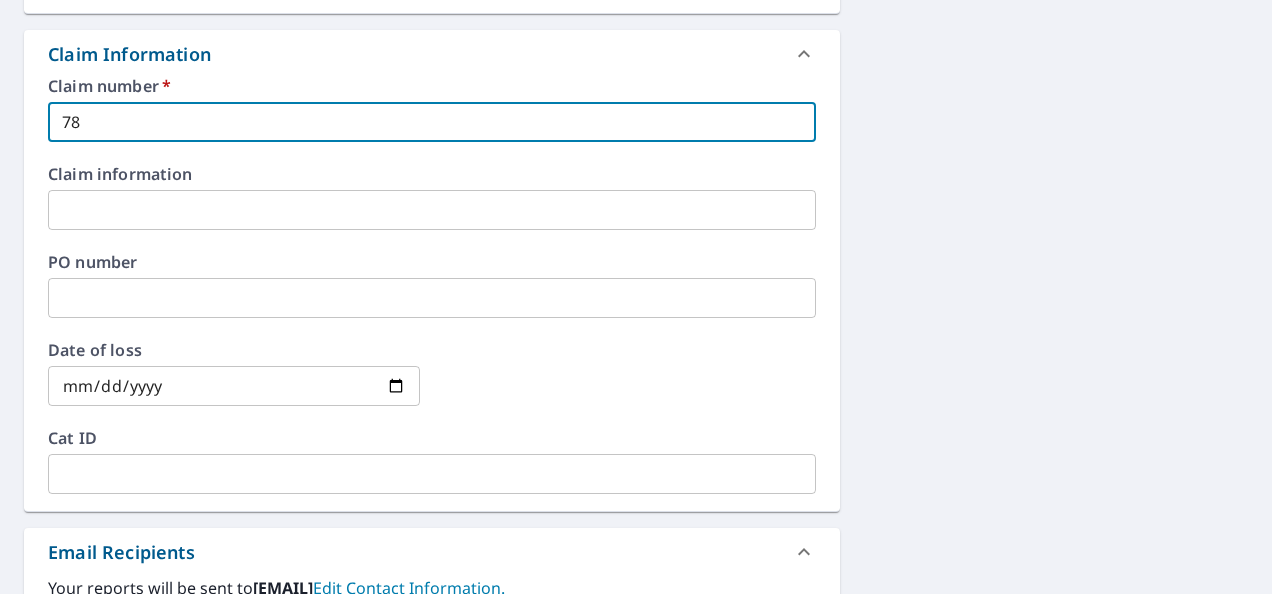 type on "784" 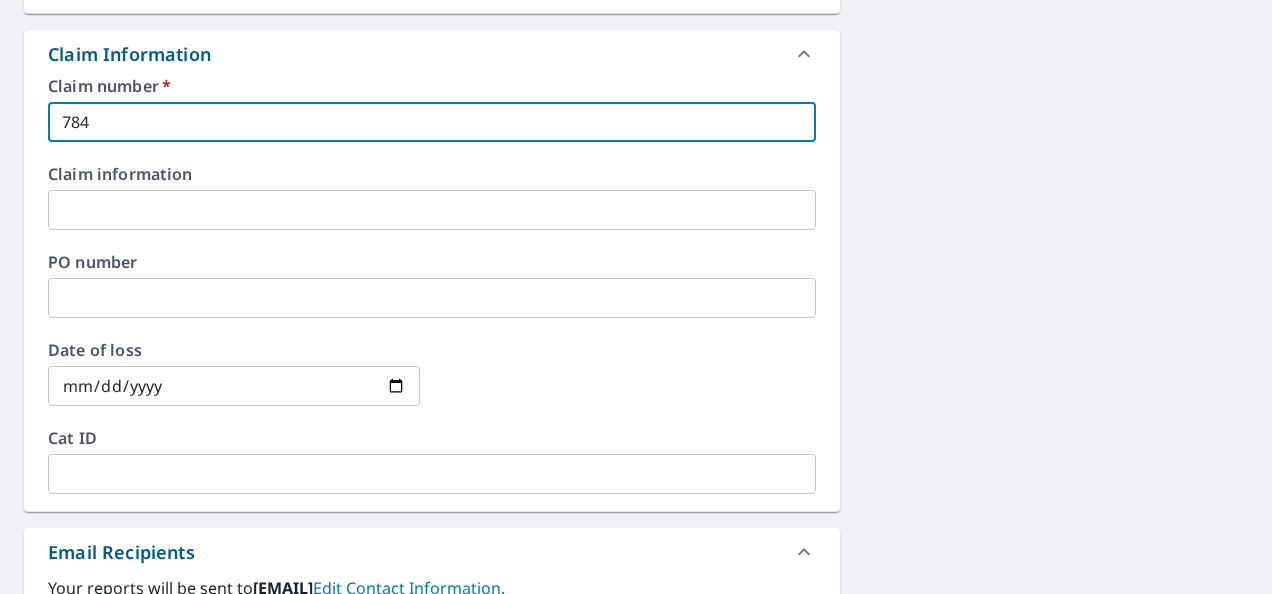 type on "7841" 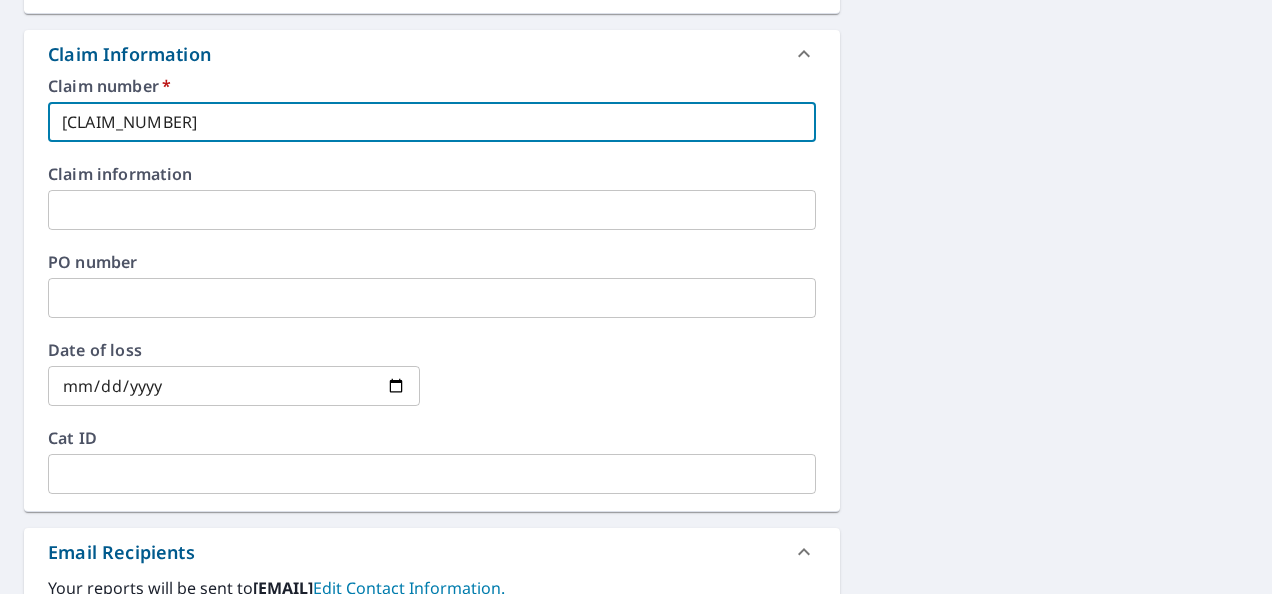 type on "78411" 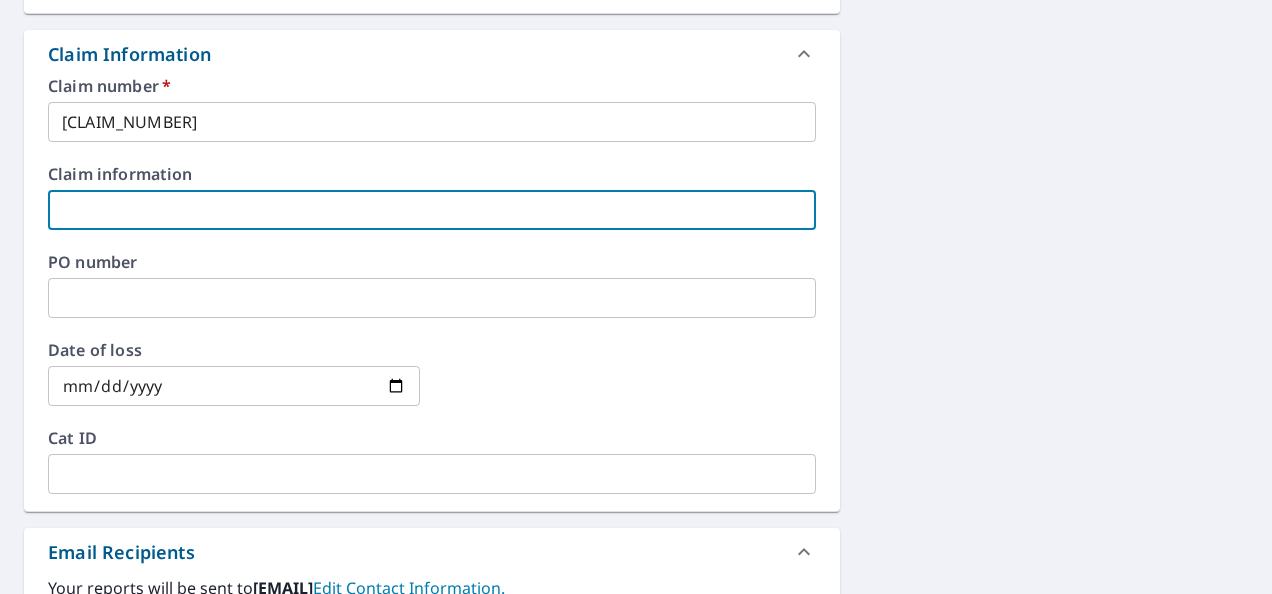 click on "834 N Jefferson St Lima, OH 45801 Aerial Road A standard road map Aerial A detailed look from above Labels Labels 250 feet 50 m © 2025 TomTom, © Vexcel Imaging, © 2025 Microsoft Corporation,  © OpenStreetMap Terms PROPERTY TYPE Residential BUILDING ID 834 N Jefferson St, Lima, OH, 45801 Changes to structures in last 4 years ( renovations, additions, etc. ) Include Special Instructions x ​ Claim Information Claim number   * 7841188 ​ Claim information ​ PO number ​ Date of loss ​ Cat ID ​ Email Recipients Your reports will be sent to  jpierce@richards-supply.com.  Edit Contact Information. Send a copy of the report to: ​ Substitutions and Customization Roof measurement report substitutions If a Premium Report is unavailable send me an Extended Coverage 3D Report: Yes No Ask If an Extended Coverage 3D Report is unavailable send me an Extended Coverage 2D Report: Yes No Ask If a Residential/Multi-Family Report is unavailable send me a Commercial Report: Yes No Ask Additional Report Formats $0" at bounding box center [636, 222] 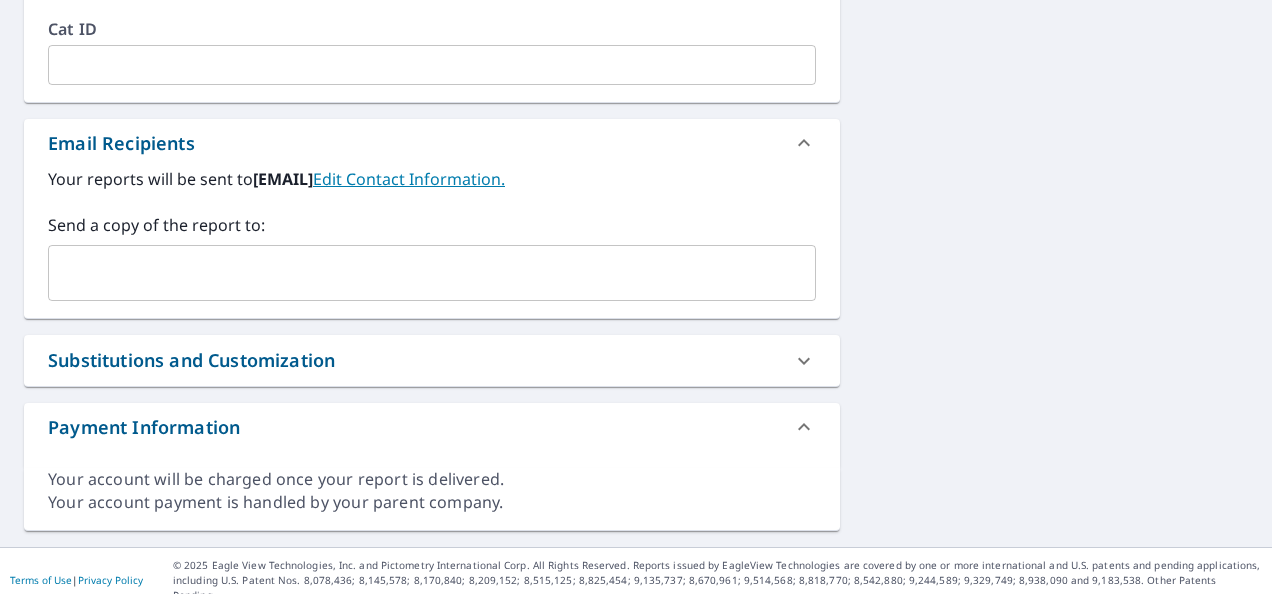 scroll, scrollTop: 1106, scrollLeft: 0, axis: vertical 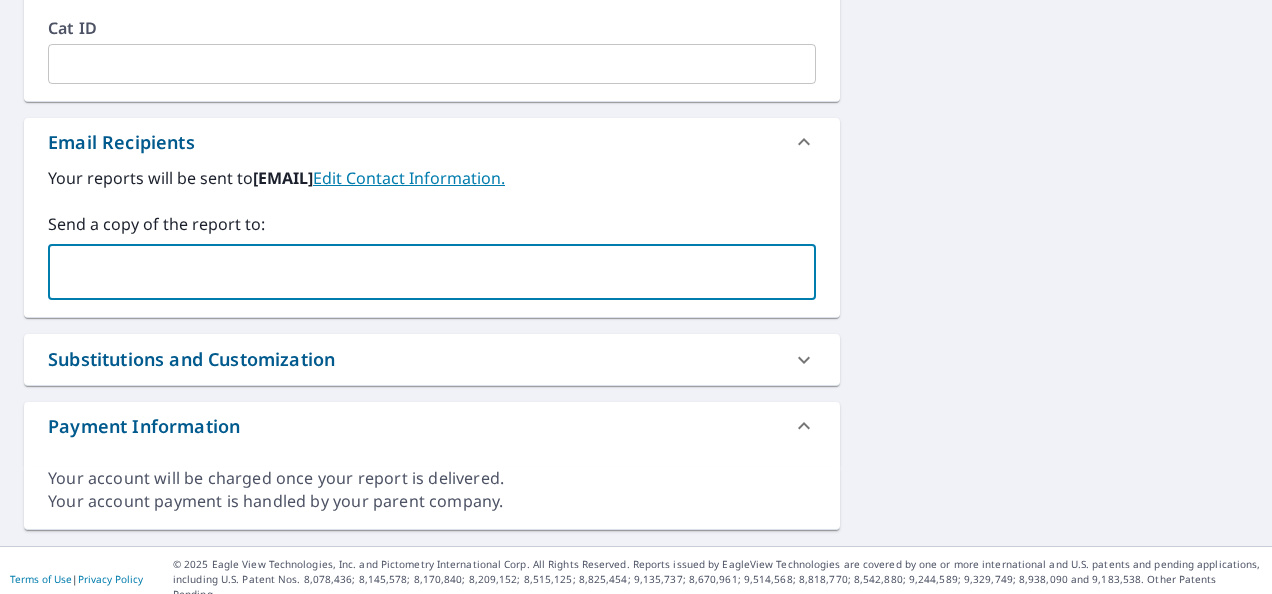 click at bounding box center [417, 272] 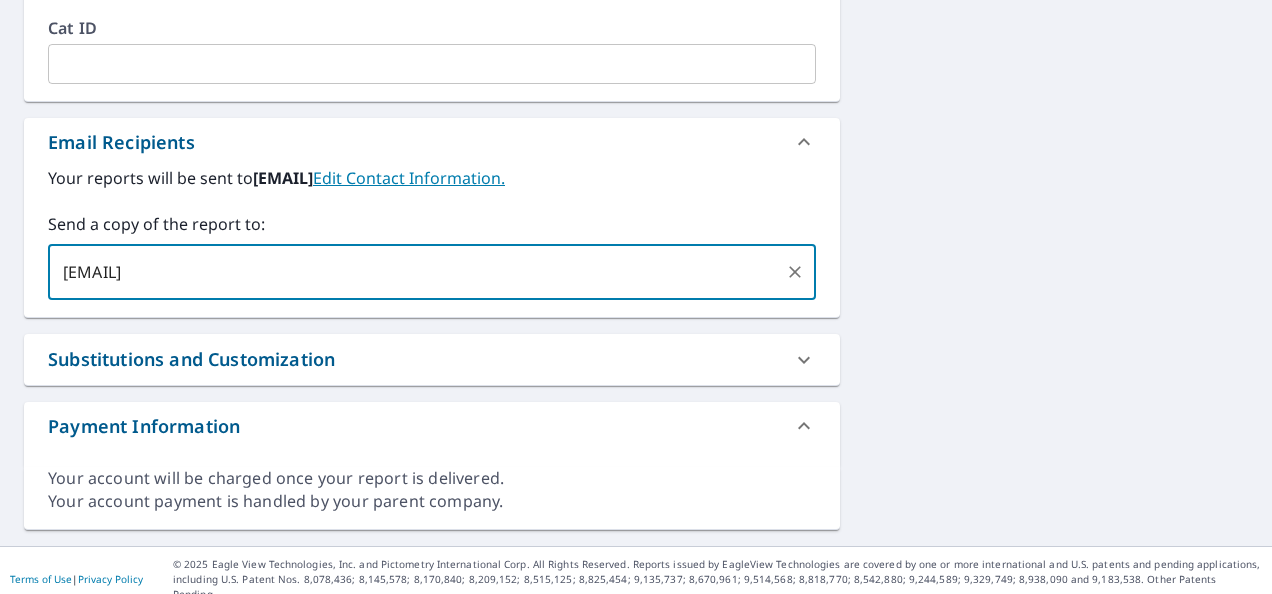 type on "croeder@richards-supply.com" 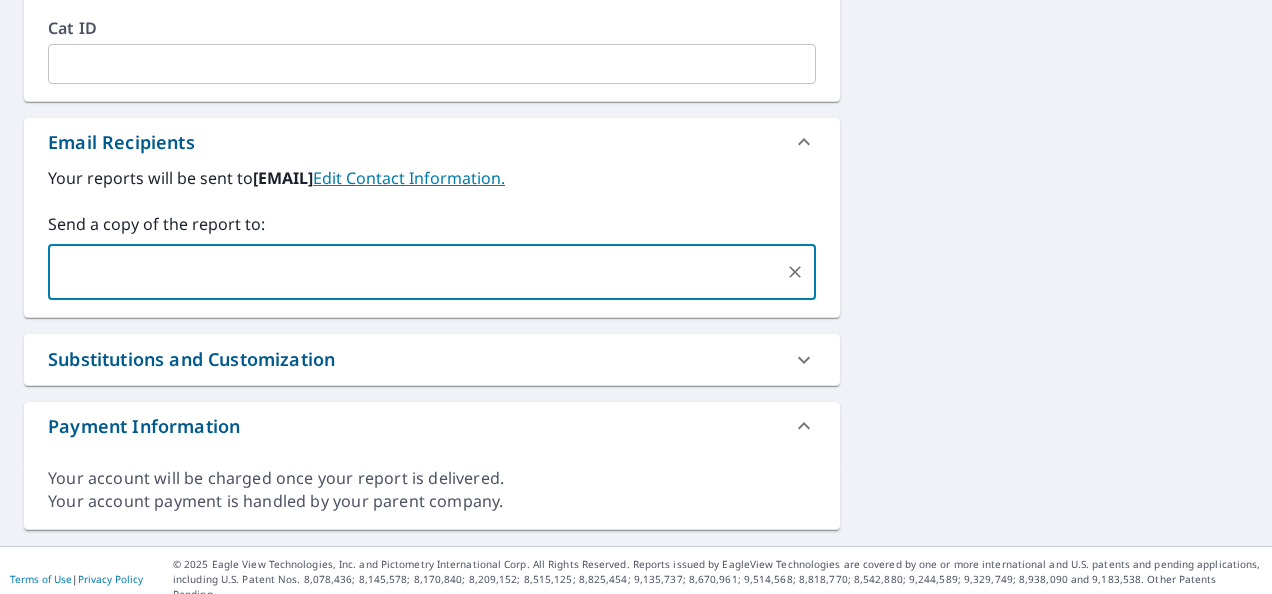 click on "834 N Jefferson St Lima, OH 45801 Aerial Road A standard road map Aerial A detailed look from above Labels Labels 250 feet 50 m © 2025 TomTom, © Vexcel Imaging, © 2025 Microsoft Corporation,  © OpenStreetMap Terms PROPERTY TYPE Residential BUILDING ID 834 N Jefferson St, Lima, OH, 45801 Changes to structures in last 4 years ( renovations, additions, etc. ) Include Special Instructions x ​ Claim Information Claim number   * 7841188 ​ Claim information ​ PO number ​ Date of loss ​ Cat ID ​ Email Recipients Your reports will be sent to  jpierce@richards-supply.com.  Edit Contact Information. Send a copy of the report to: ​ Substitutions and Customization Roof measurement report substitutions If a Premium Report is unavailable send me an Extended Coverage 3D Report: Yes No Ask If an Extended Coverage 3D Report is unavailable send me an Extended Coverage 2D Report: Yes No Ask If a Residential/Multi-Family Report is unavailable send me a Commercial Report: Yes No Ask Additional Report Formats $0" at bounding box center (636, -188) 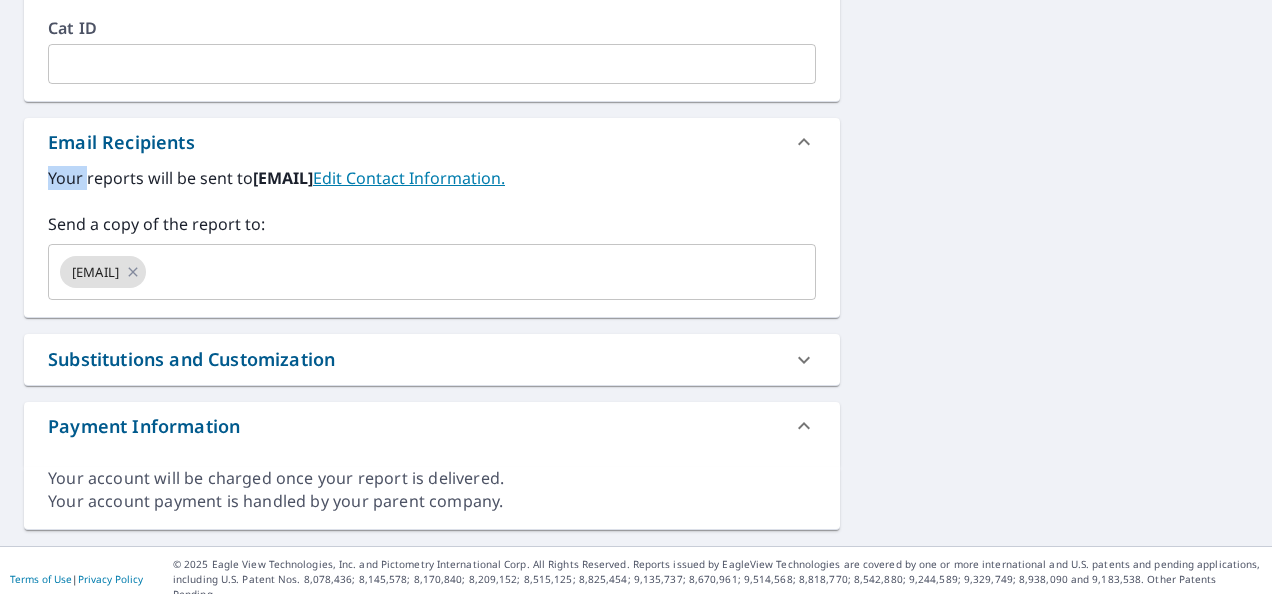 click on "834 N Jefferson St Lima, OH 45801 Aerial Road A standard road map Aerial A detailed look from above Labels Labels 250 feet 50 m © 2025 TomTom, © Vexcel Imaging, © 2025 Microsoft Corporation,  © OpenStreetMap Terms PROPERTY TYPE Residential BUILDING ID 834 N Jefferson St, Lima, OH, 45801 Changes to structures in last 4 years ( renovations, additions, etc. ) Include Special Instructions x ​ Claim Information Claim number   * 7841188 ​ Claim information ​ PO number ​ Date of loss ​ Cat ID ​ Email Recipients Your reports will be sent to  jpierce@richards-supply.com.  Edit Contact Information. Send a copy of the report to: croeder@richards-supply.com ​ Substitutions and Customization Roof measurement report substitutions If a Premium Report is unavailable send me an Extended Coverage 3D Report: Yes No Ask If an Extended Coverage 3D Report is unavailable send me an Extended Coverage 2D Report: Yes No Ask If a Residential/Multi-Family Report is unavailable send me a Commercial Report: Yes No Ask" at bounding box center (636, -188) 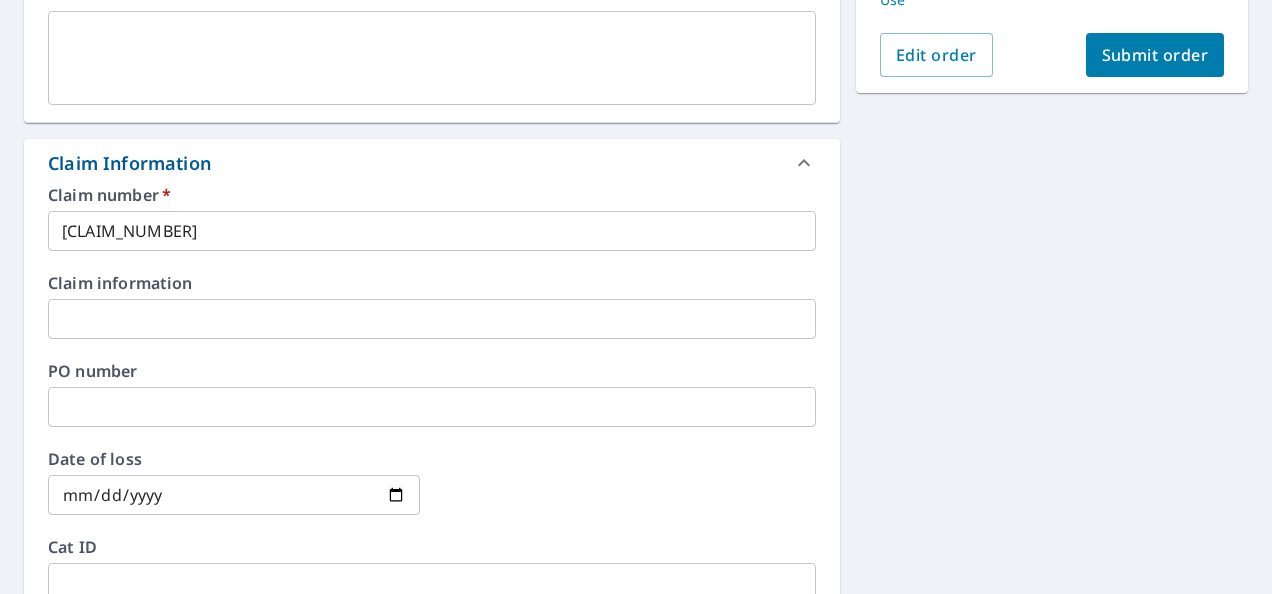 scroll, scrollTop: 68, scrollLeft: 0, axis: vertical 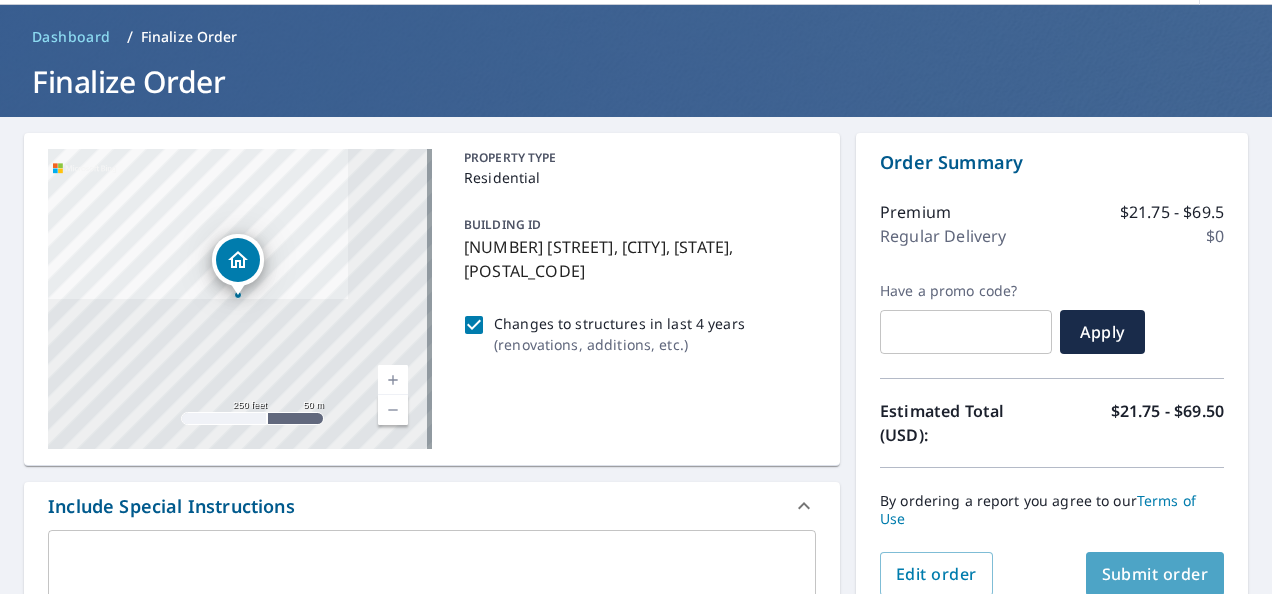 click on "Submit order" at bounding box center [1155, 574] 